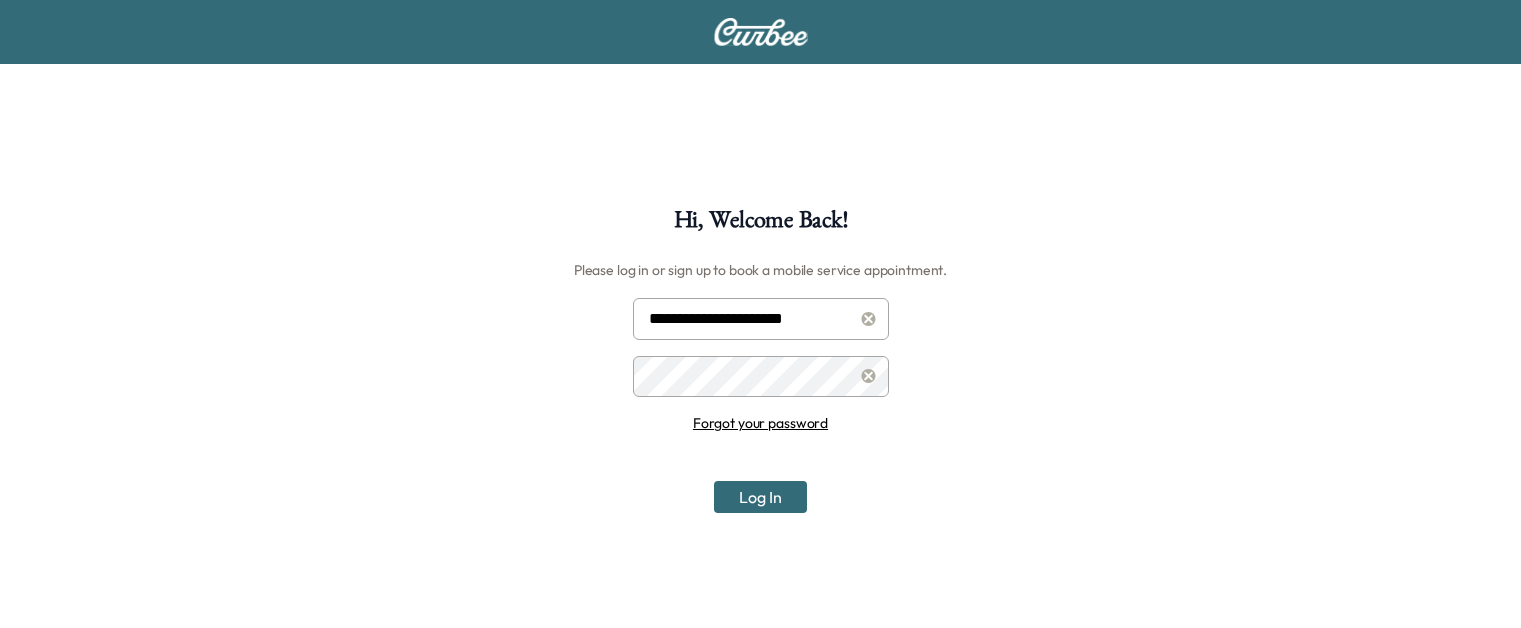 scroll, scrollTop: 0, scrollLeft: 0, axis: both 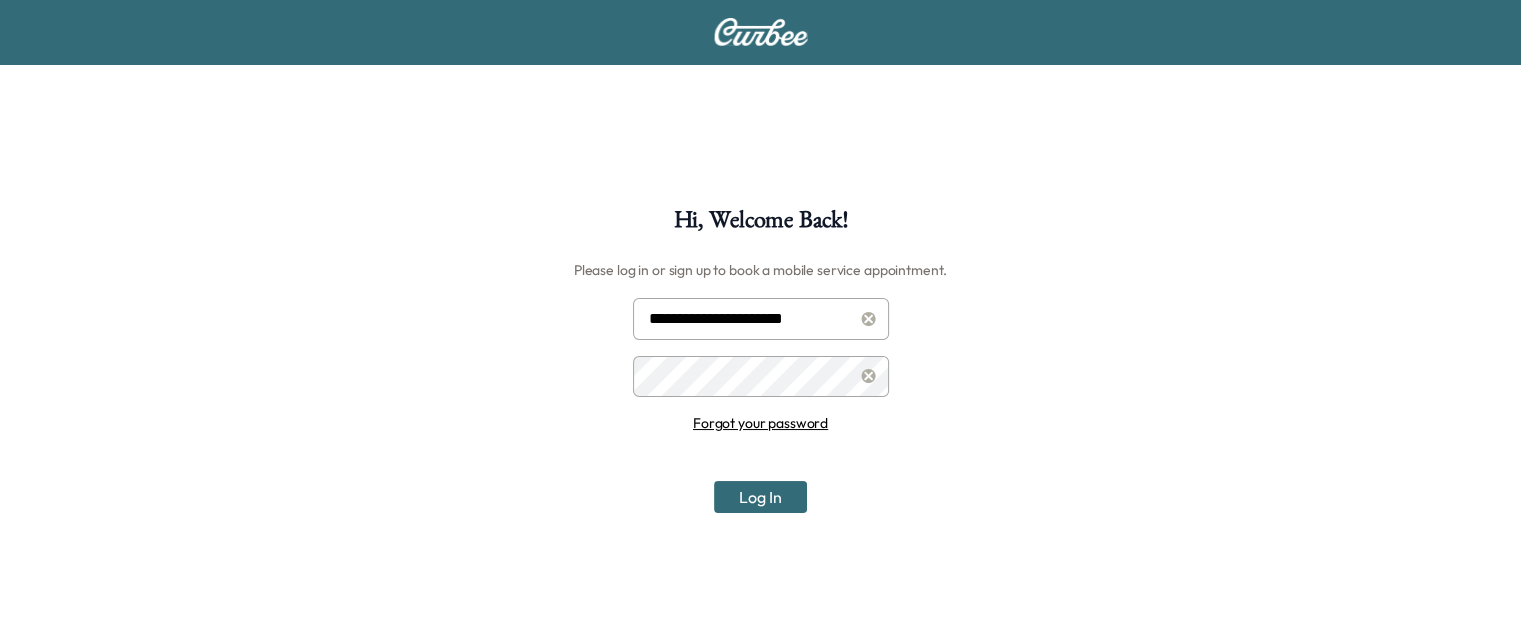 click on "Log In" at bounding box center (760, 497) 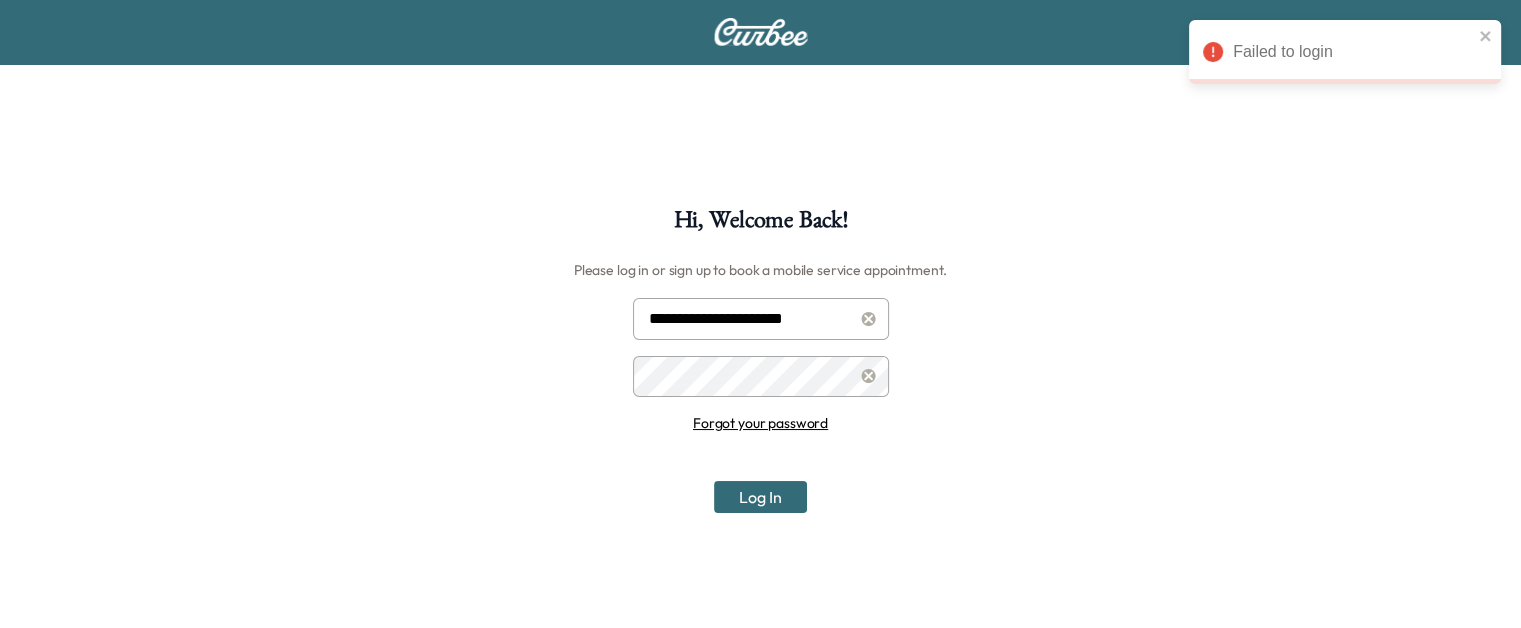 click 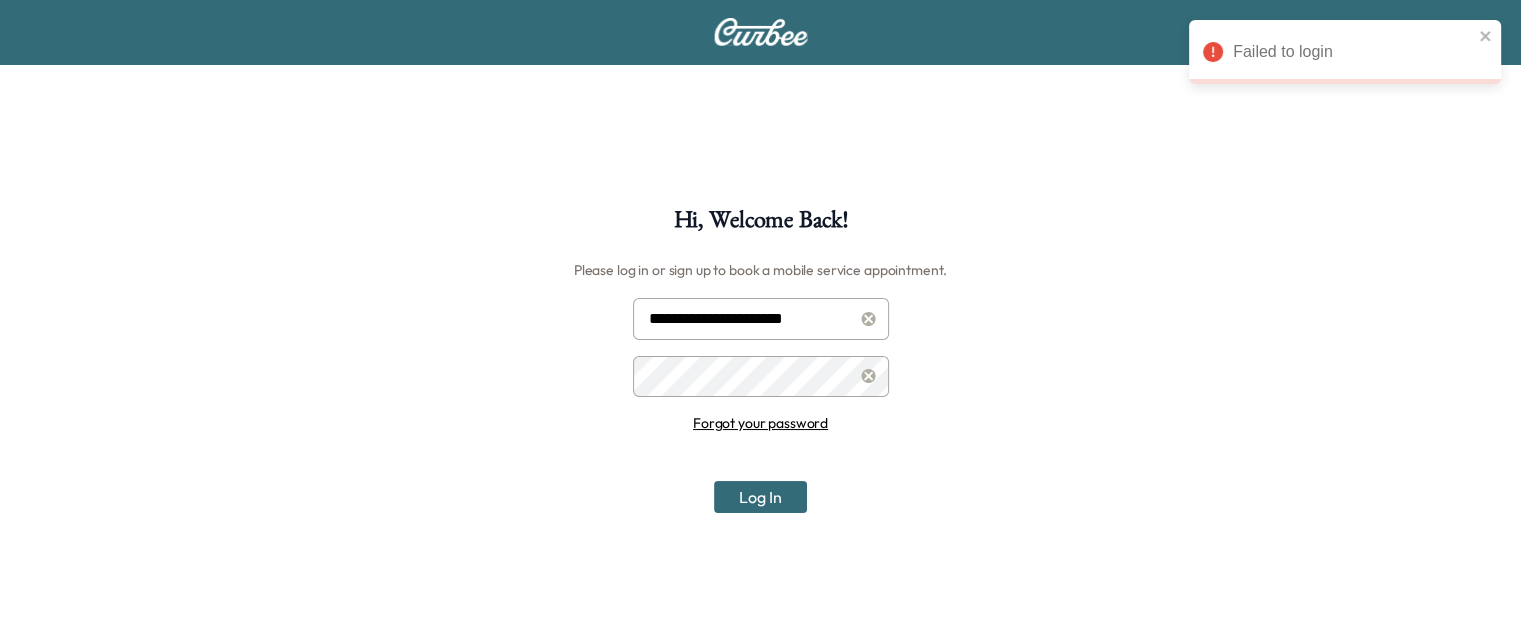 click 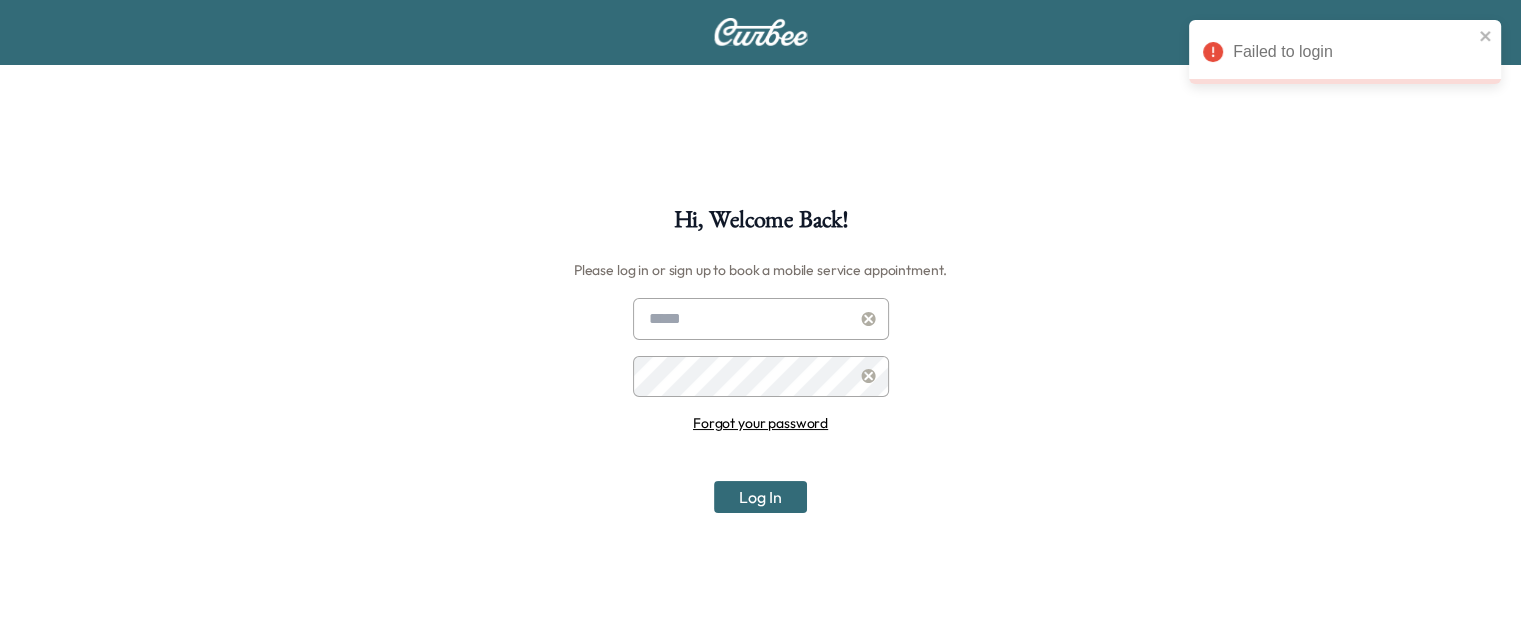 click 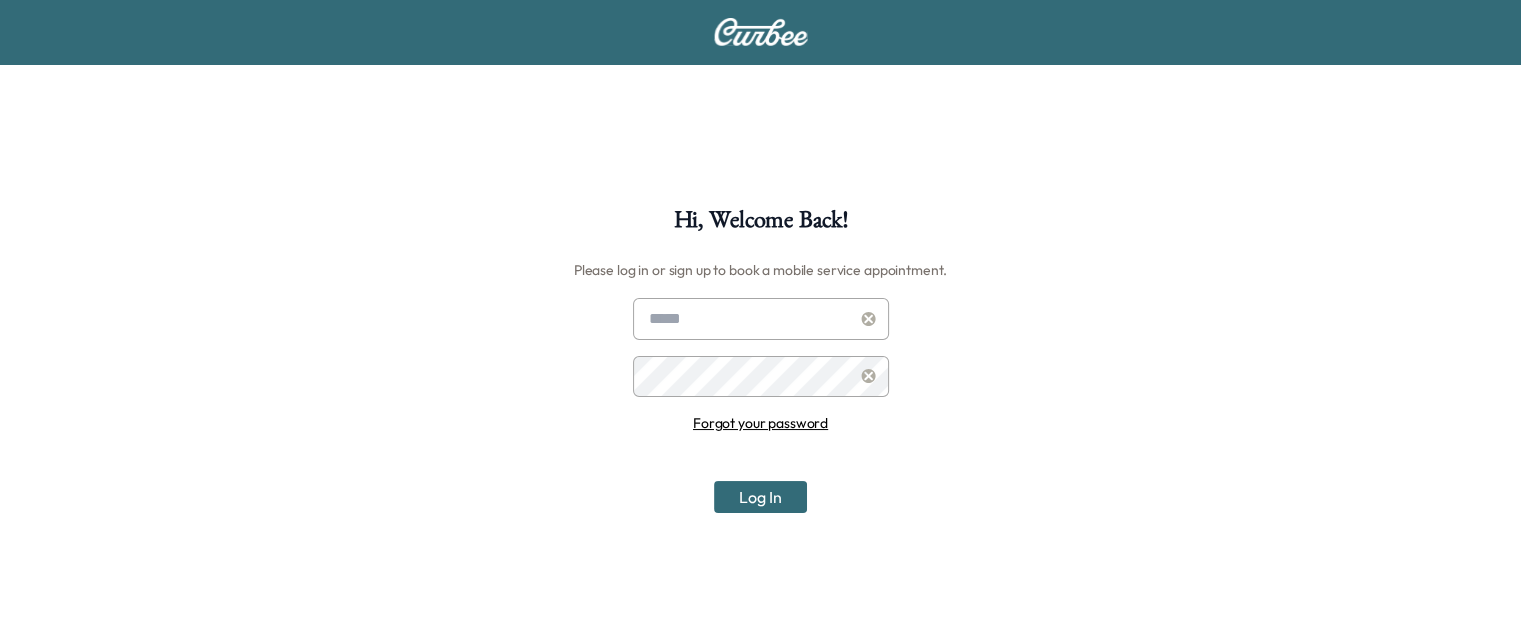 click at bounding box center [761, 319] 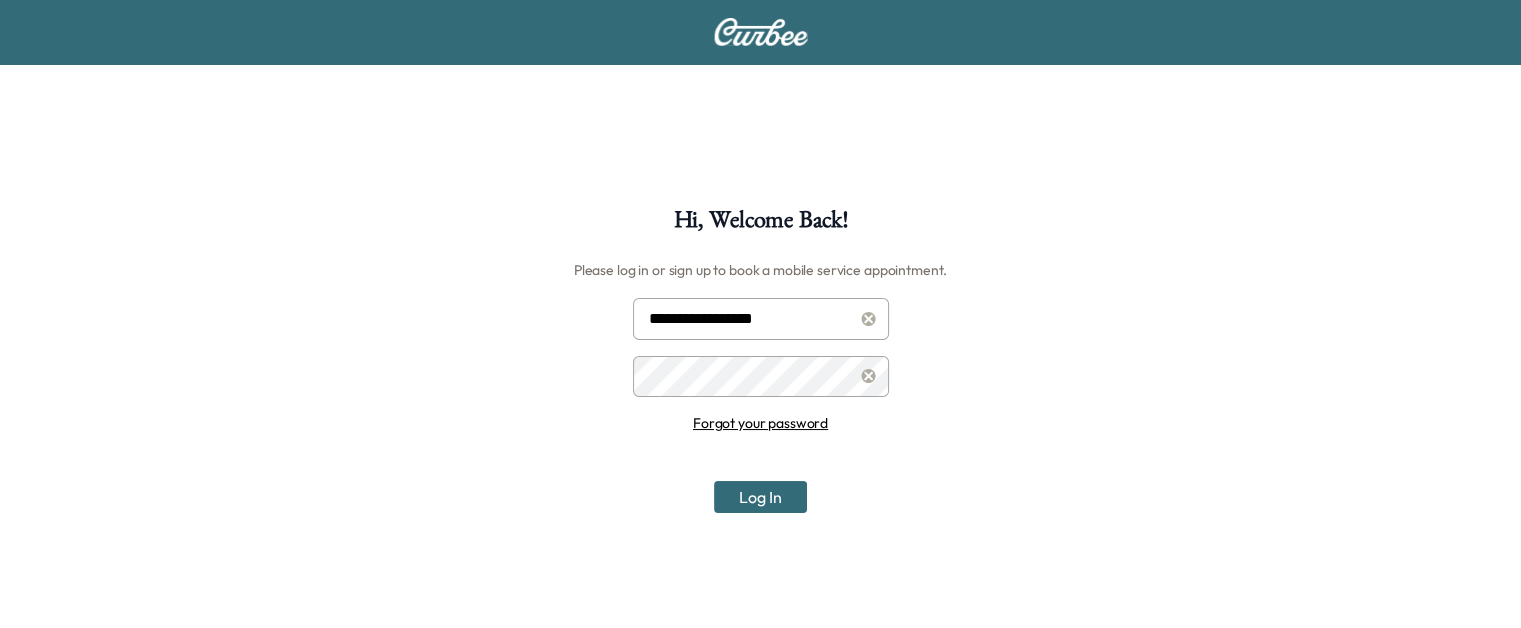 type on "**********" 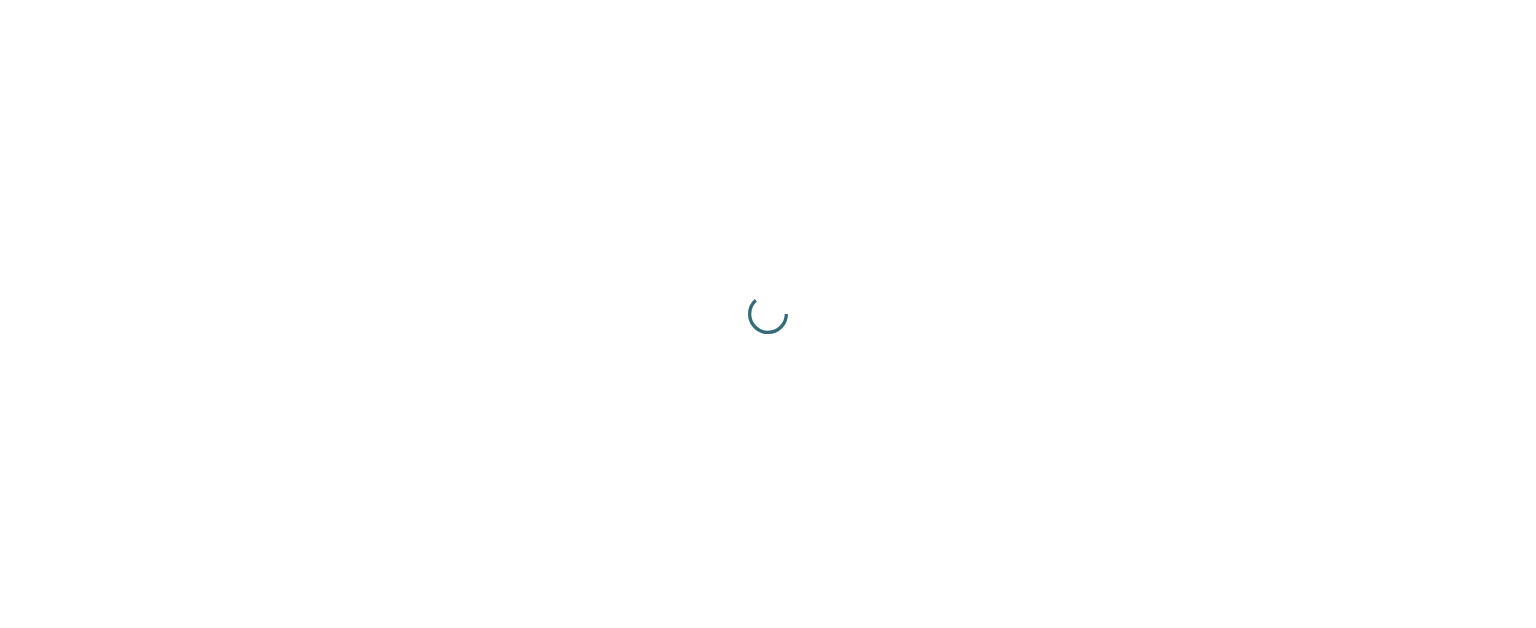 click at bounding box center (768, 314) 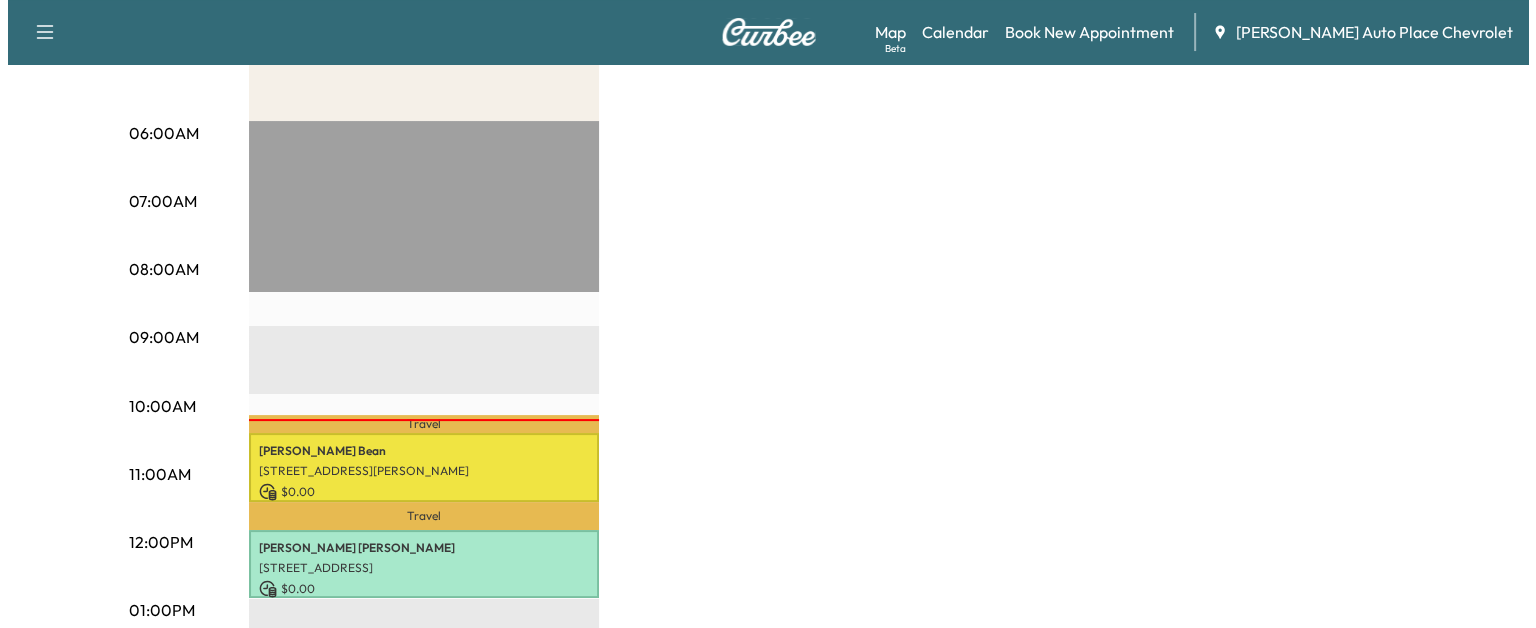 scroll, scrollTop: 476, scrollLeft: 0, axis: vertical 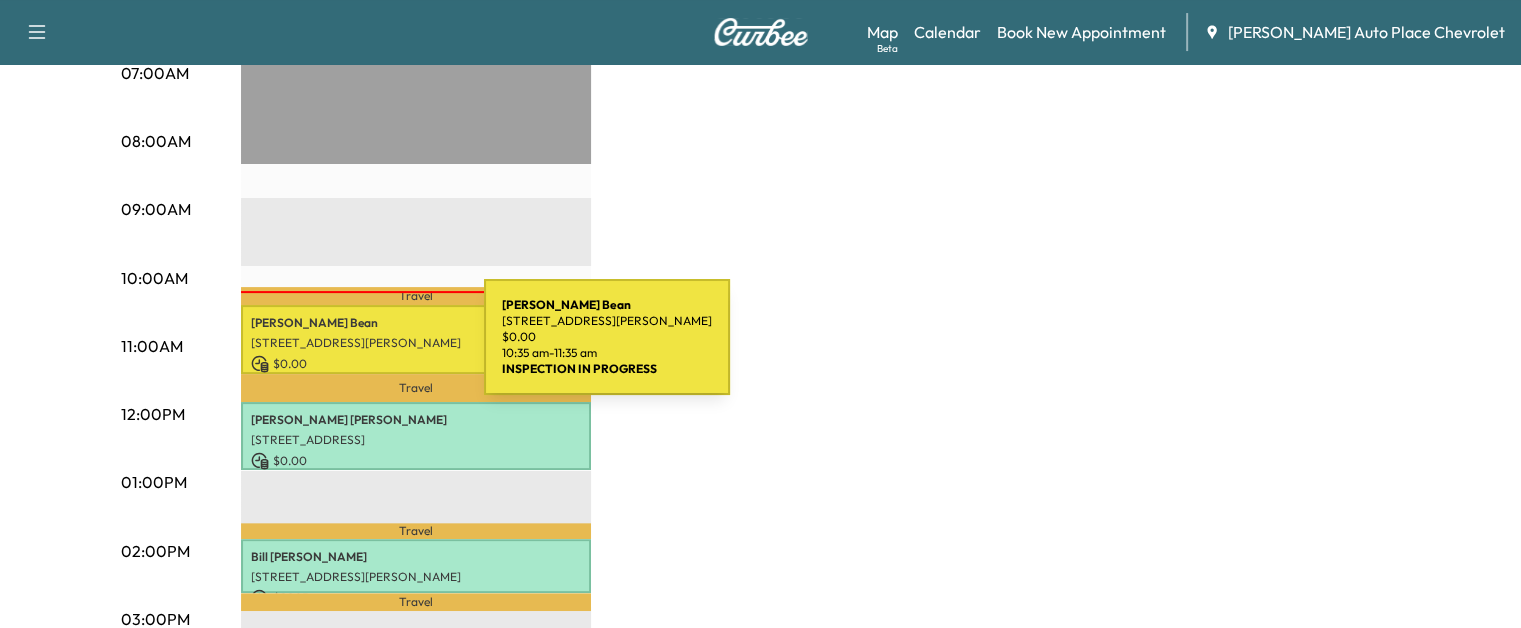 click on "[STREET_ADDRESS][PERSON_NAME]" at bounding box center (416, 343) 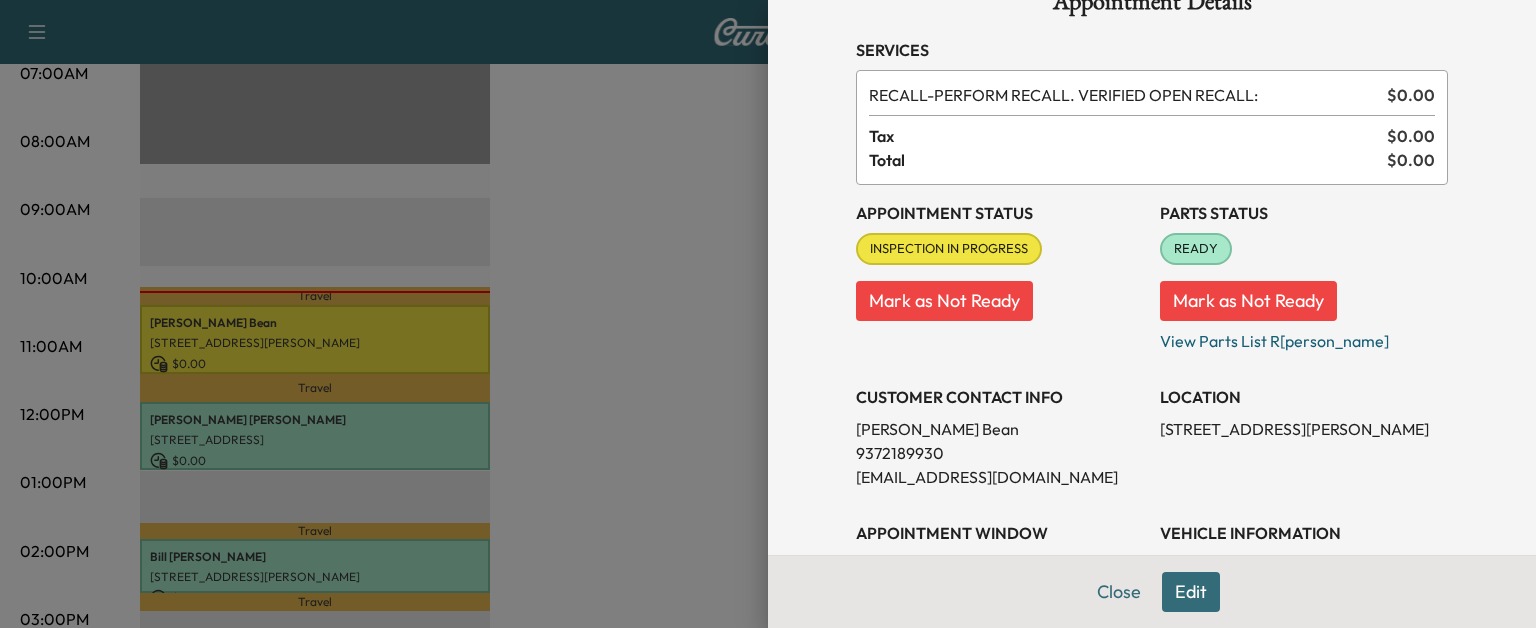 scroll, scrollTop: 52, scrollLeft: 0, axis: vertical 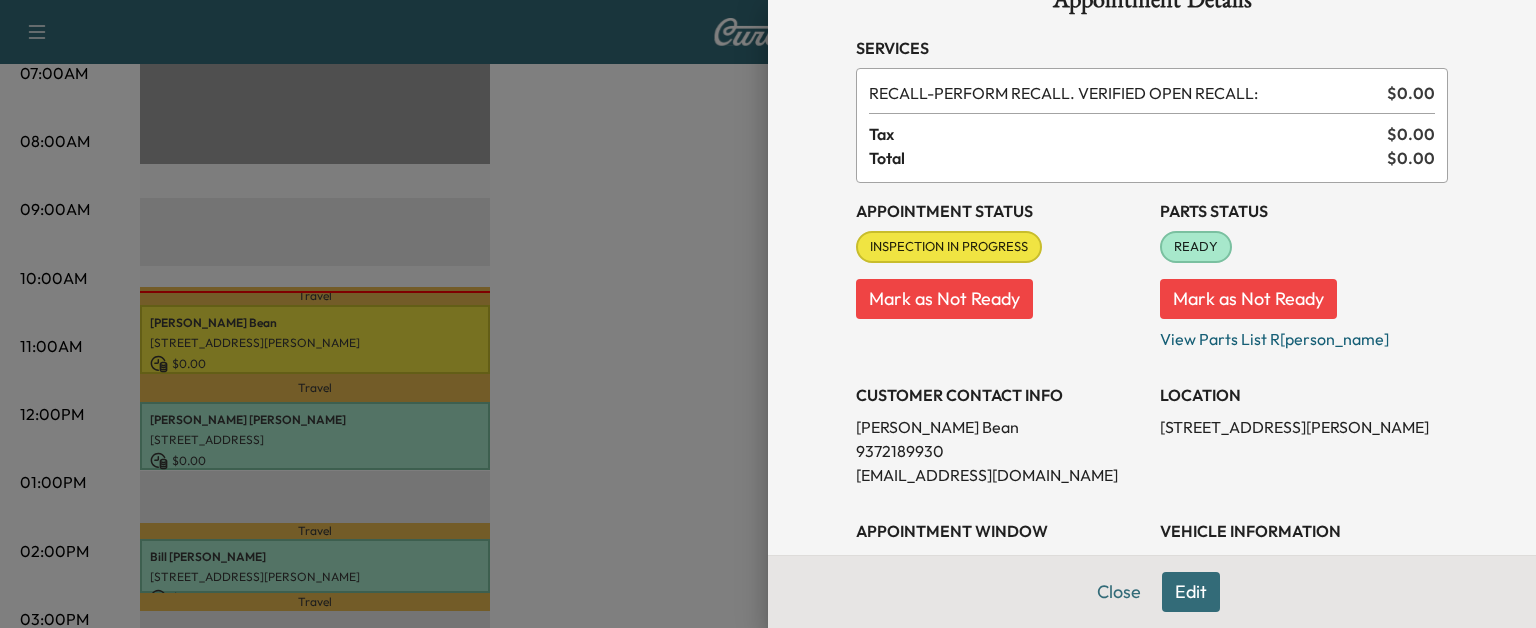 click on "Edit" at bounding box center (1191, 592) 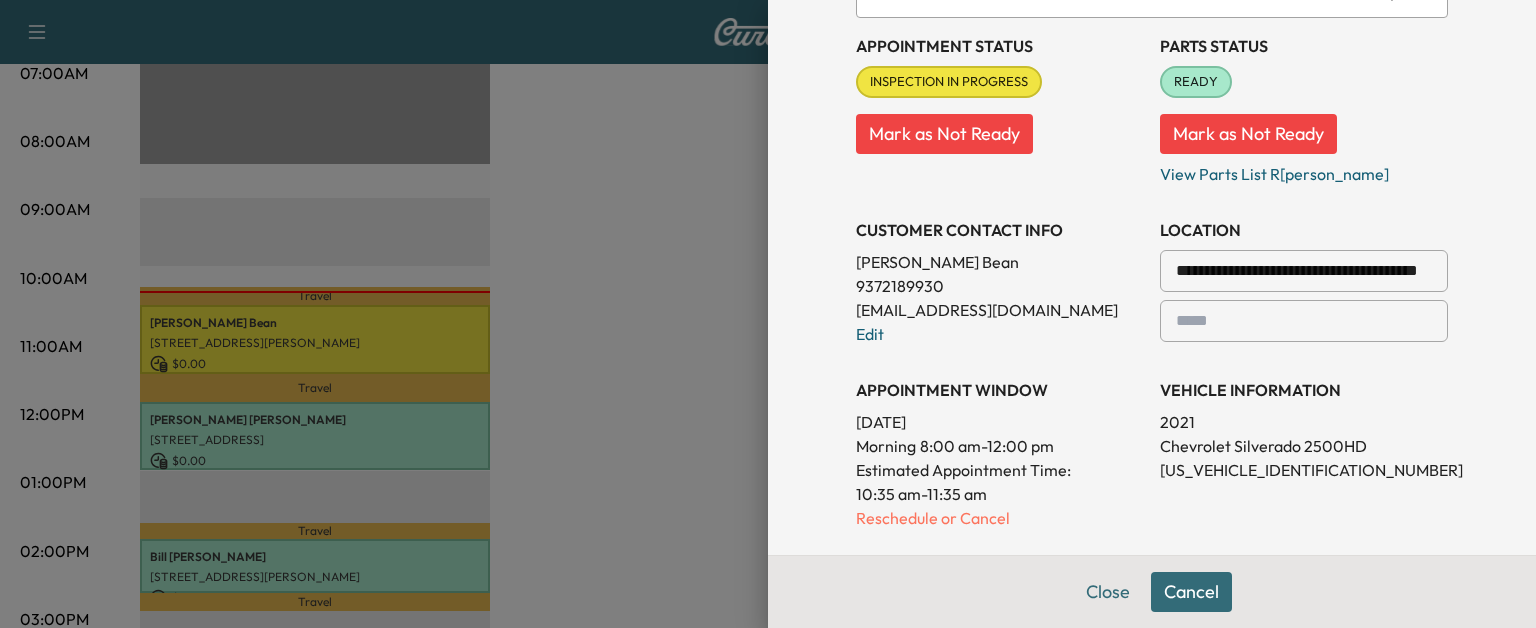 scroll, scrollTop: 260, scrollLeft: 0, axis: vertical 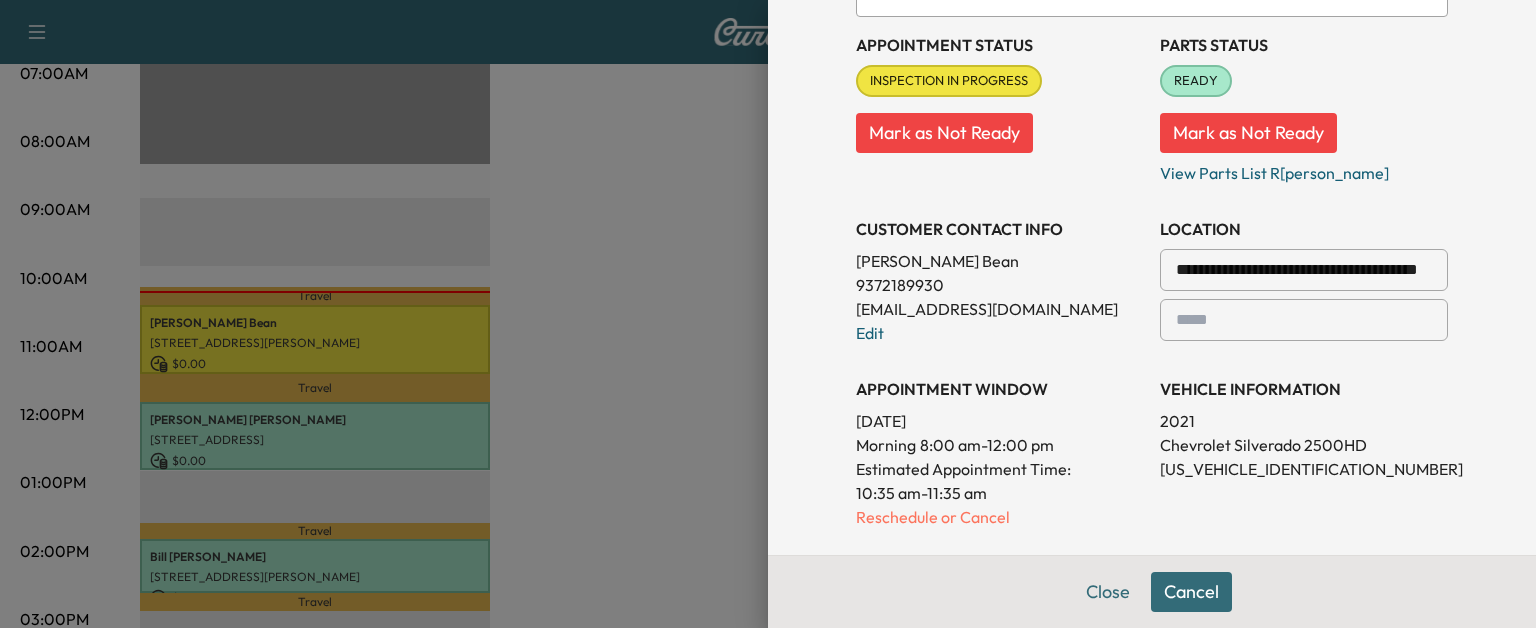 click on "VEHICLE INFORMATION" at bounding box center (1304, 389) 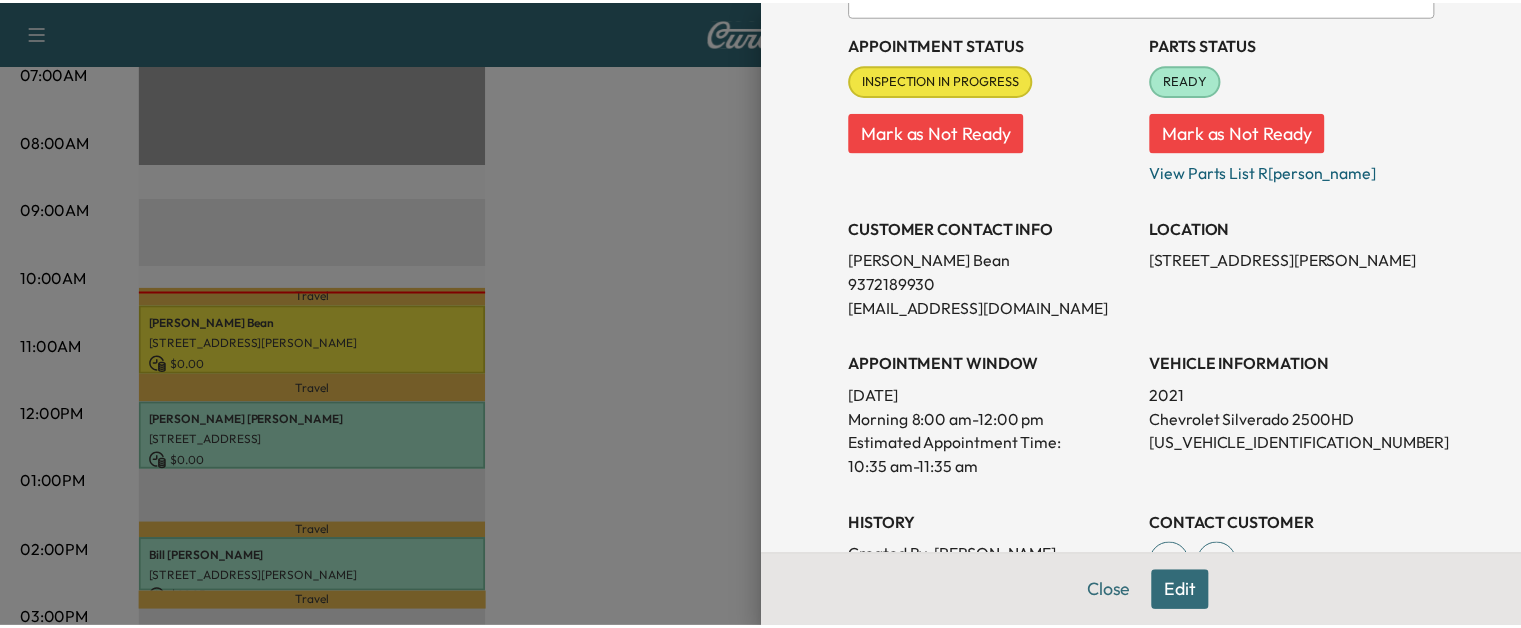 scroll, scrollTop: 0, scrollLeft: 0, axis: both 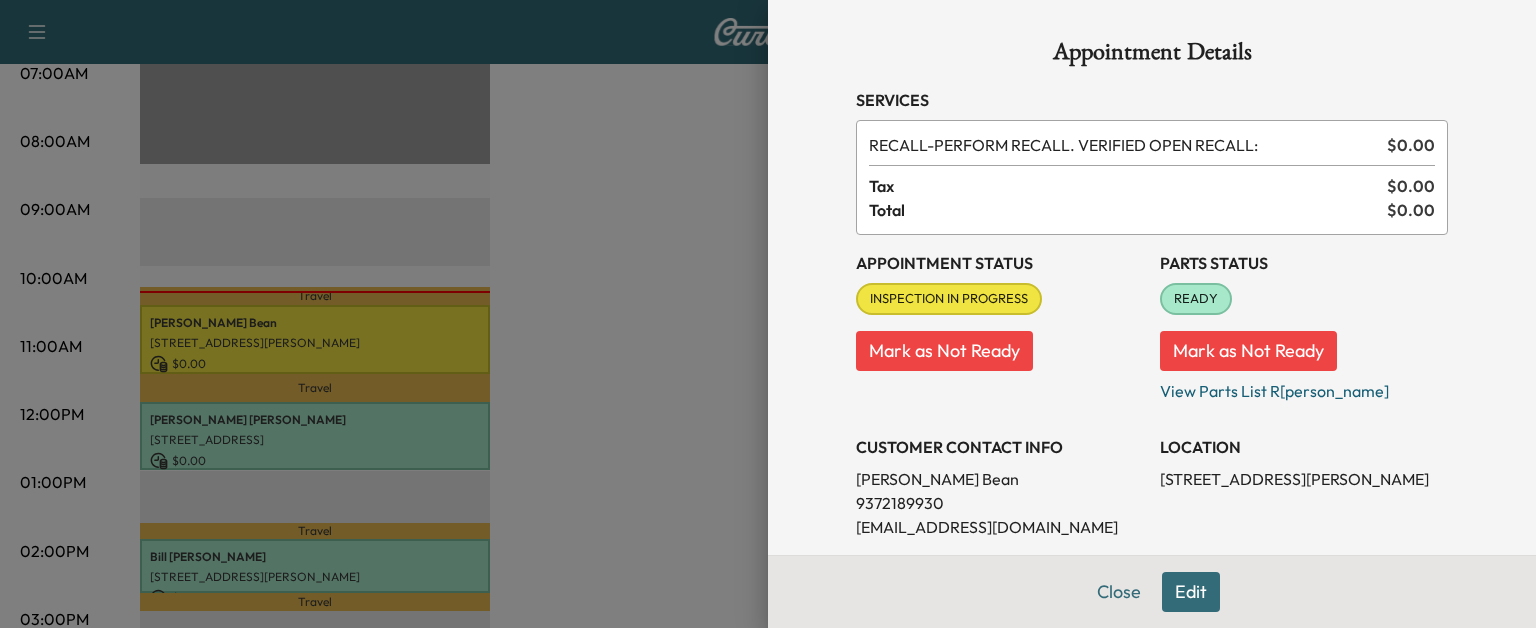 click at bounding box center [768, 314] 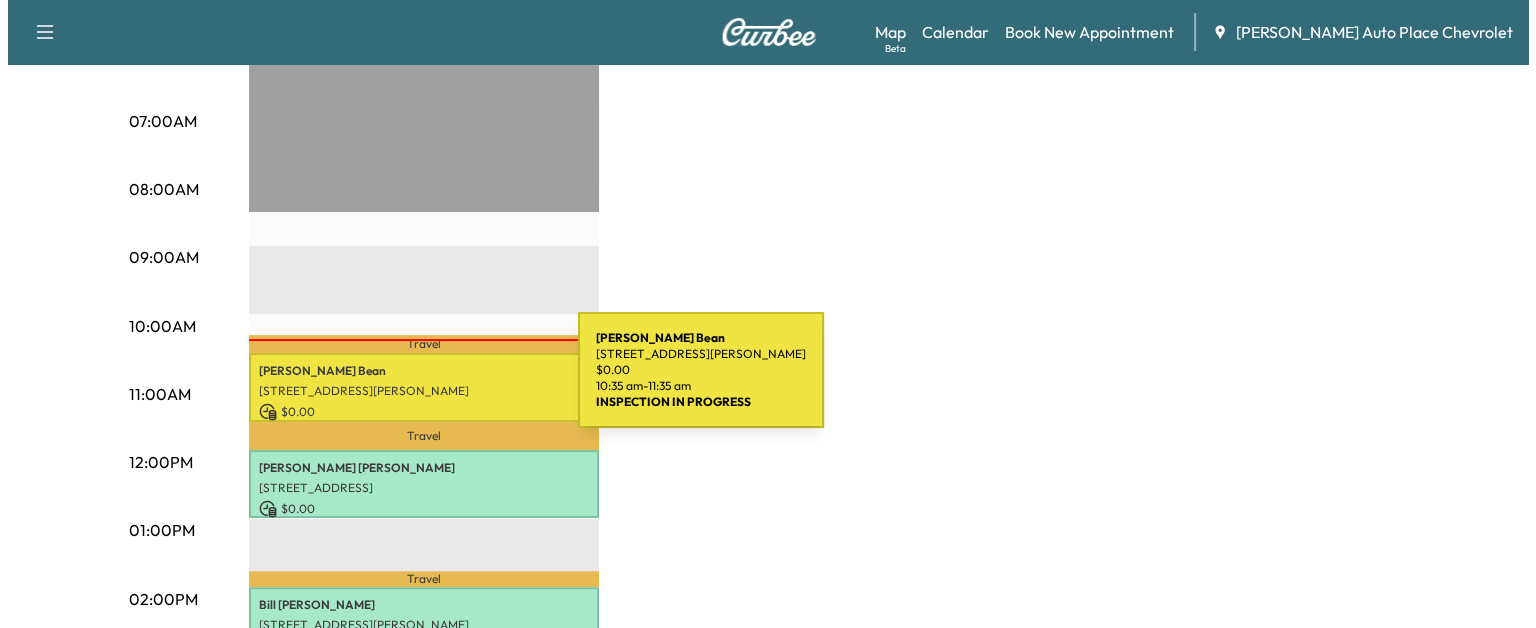 scroll, scrollTop: 424, scrollLeft: 0, axis: vertical 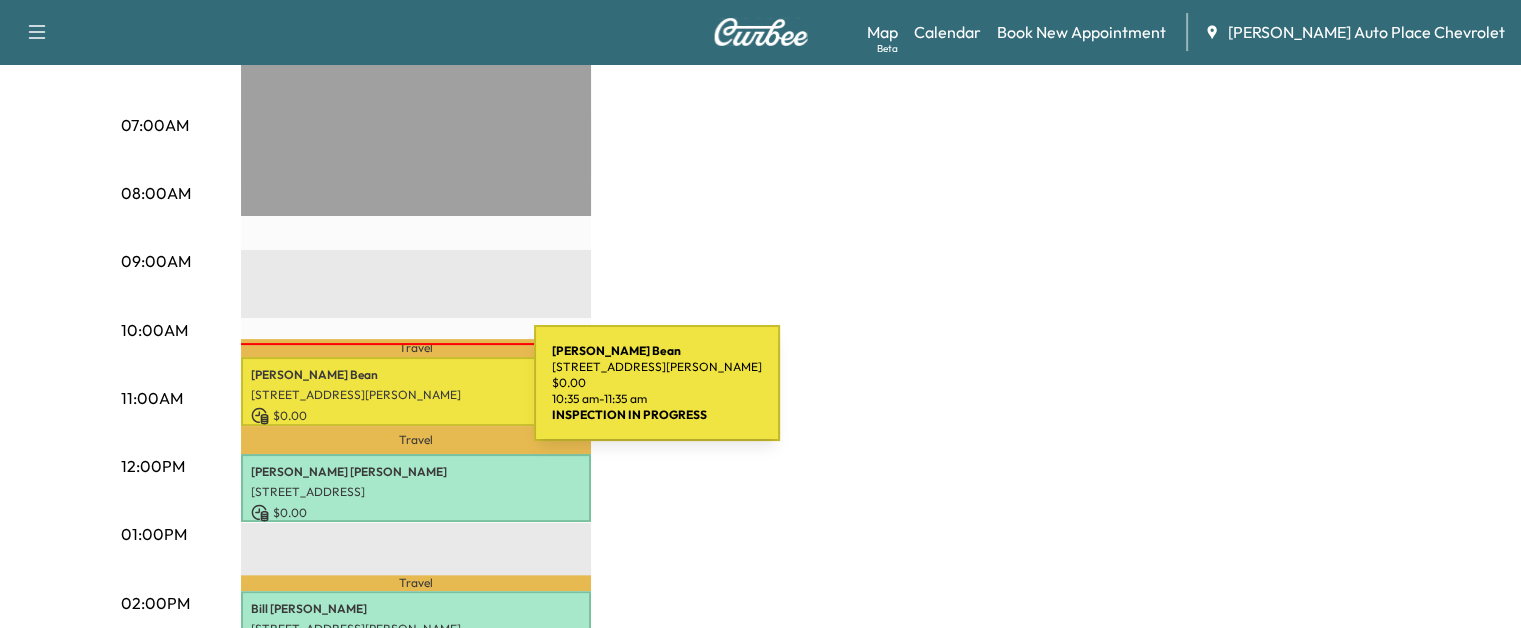 click on "[STREET_ADDRESS][PERSON_NAME]" at bounding box center [416, 395] 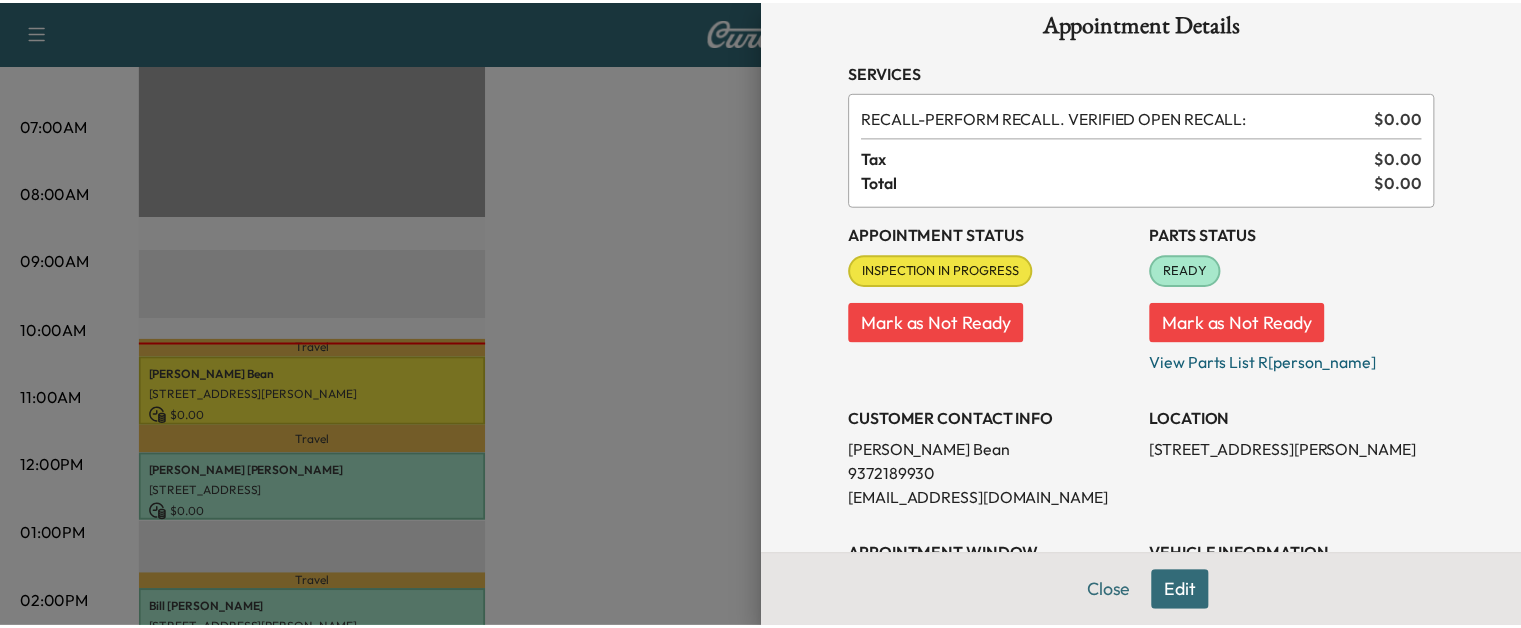 scroll, scrollTop: 0, scrollLeft: 0, axis: both 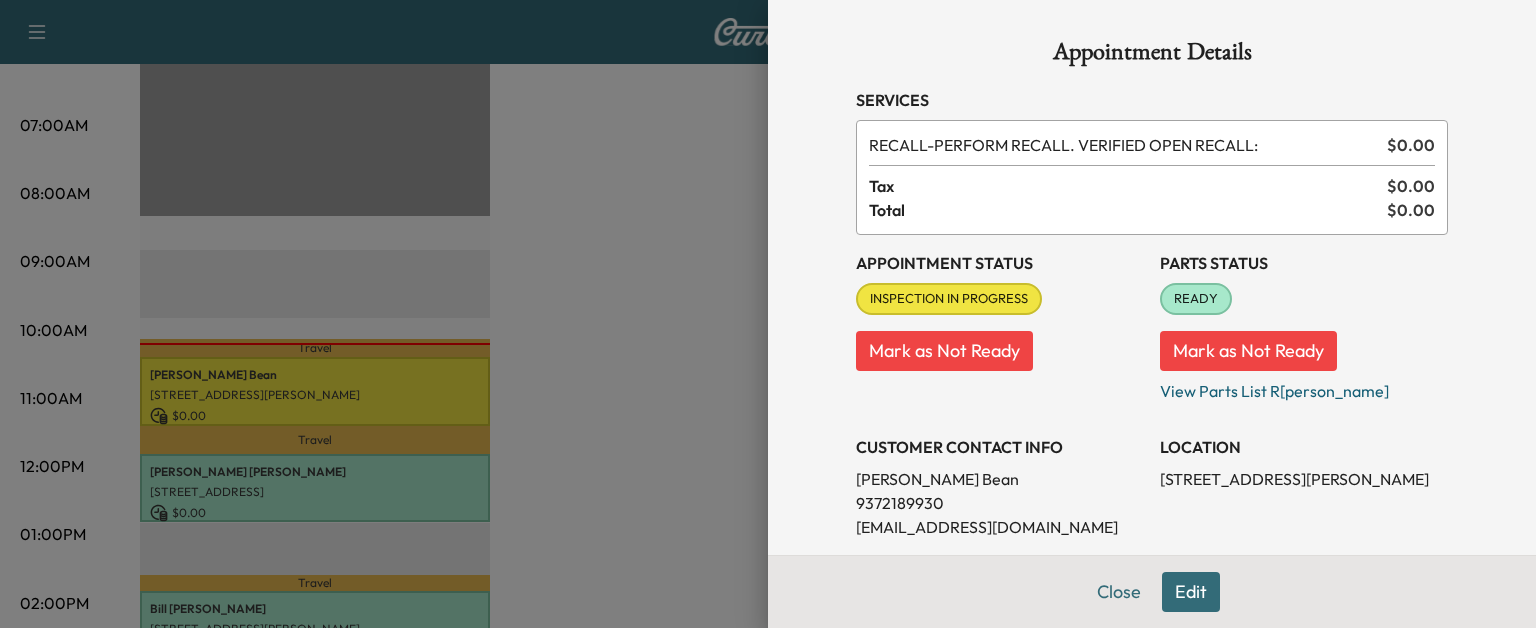 click at bounding box center [768, 314] 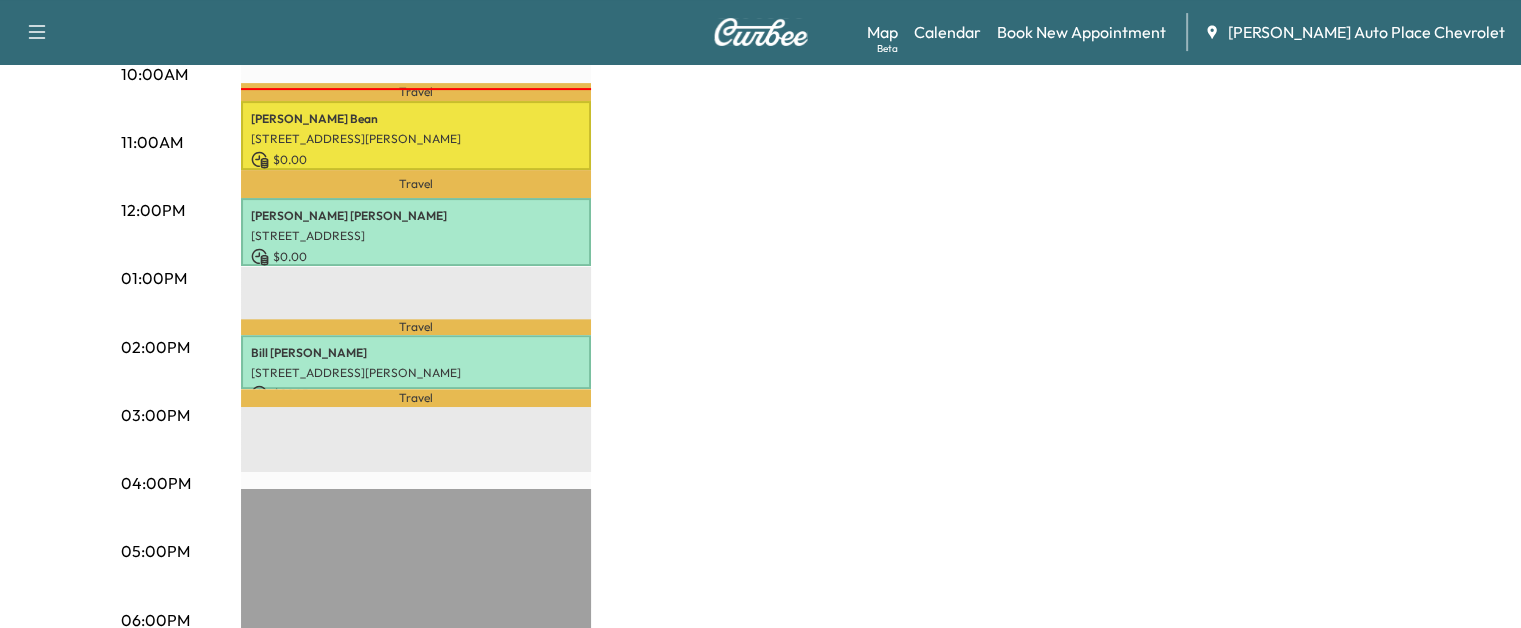 scroll, scrollTop: 682, scrollLeft: 0, axis: vertical 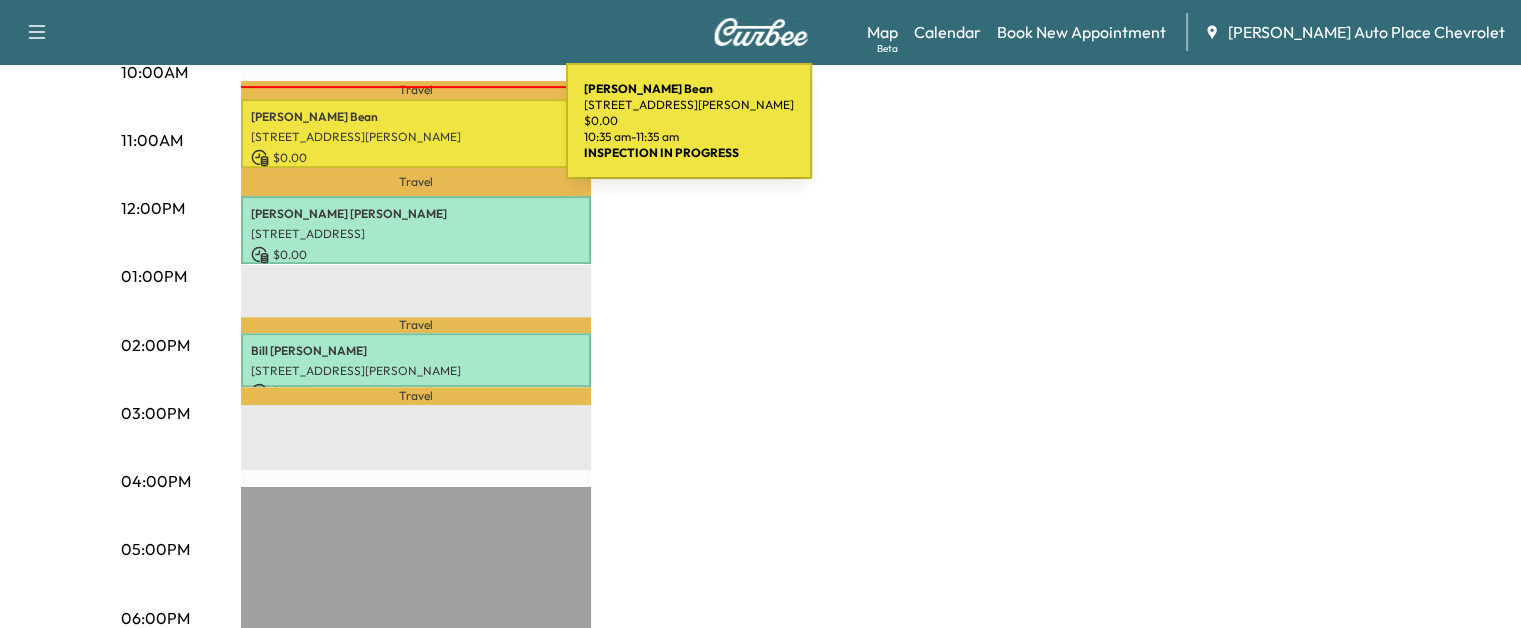 click on "[STREET_ADDRESS][PERSON_NAME]" at bounding box center [416, 137] 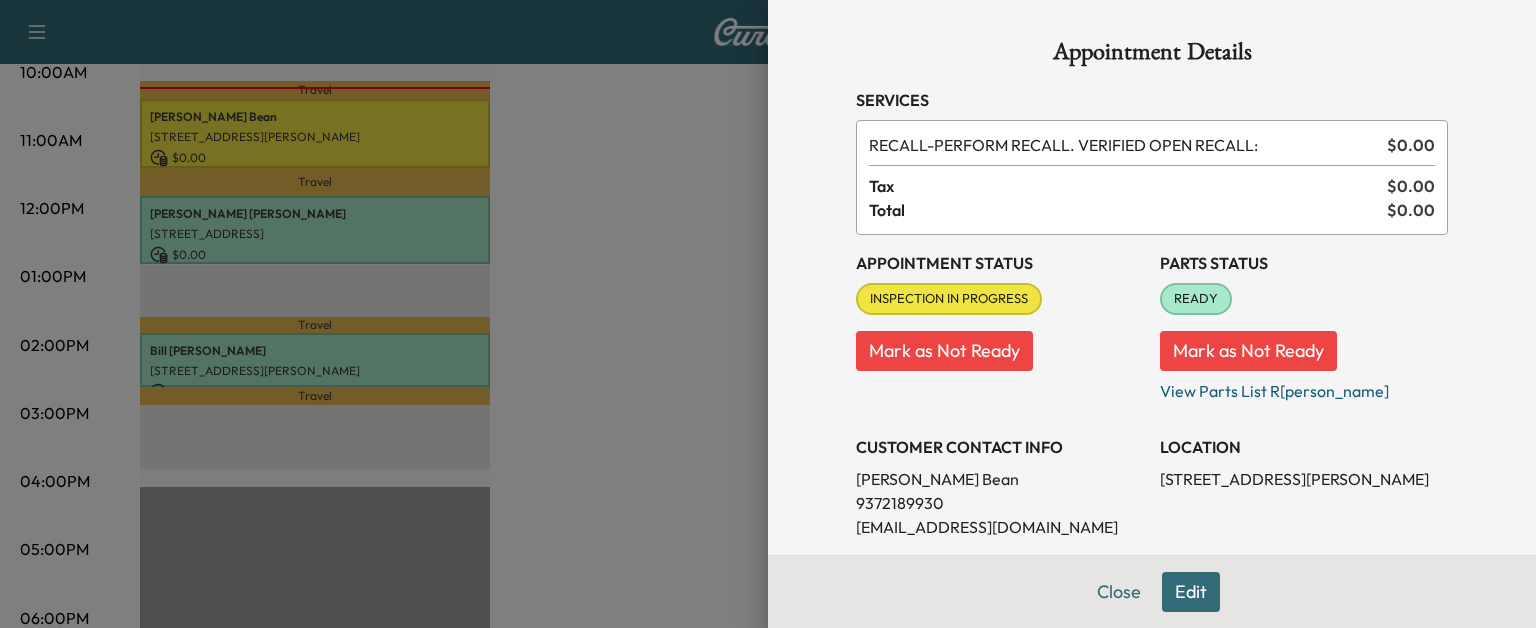 click at bounding box center (768, 314) 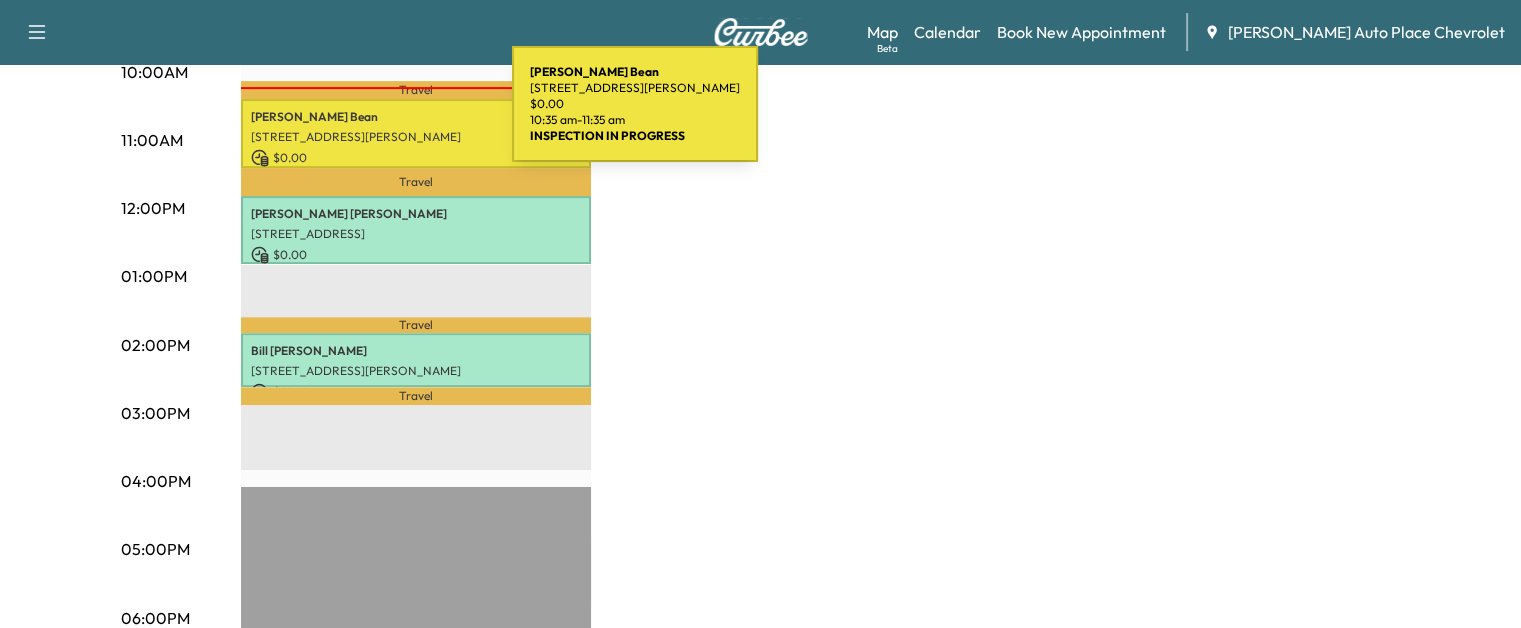 click on "[PERSON_NAME]" at bounding box center (416, 117) 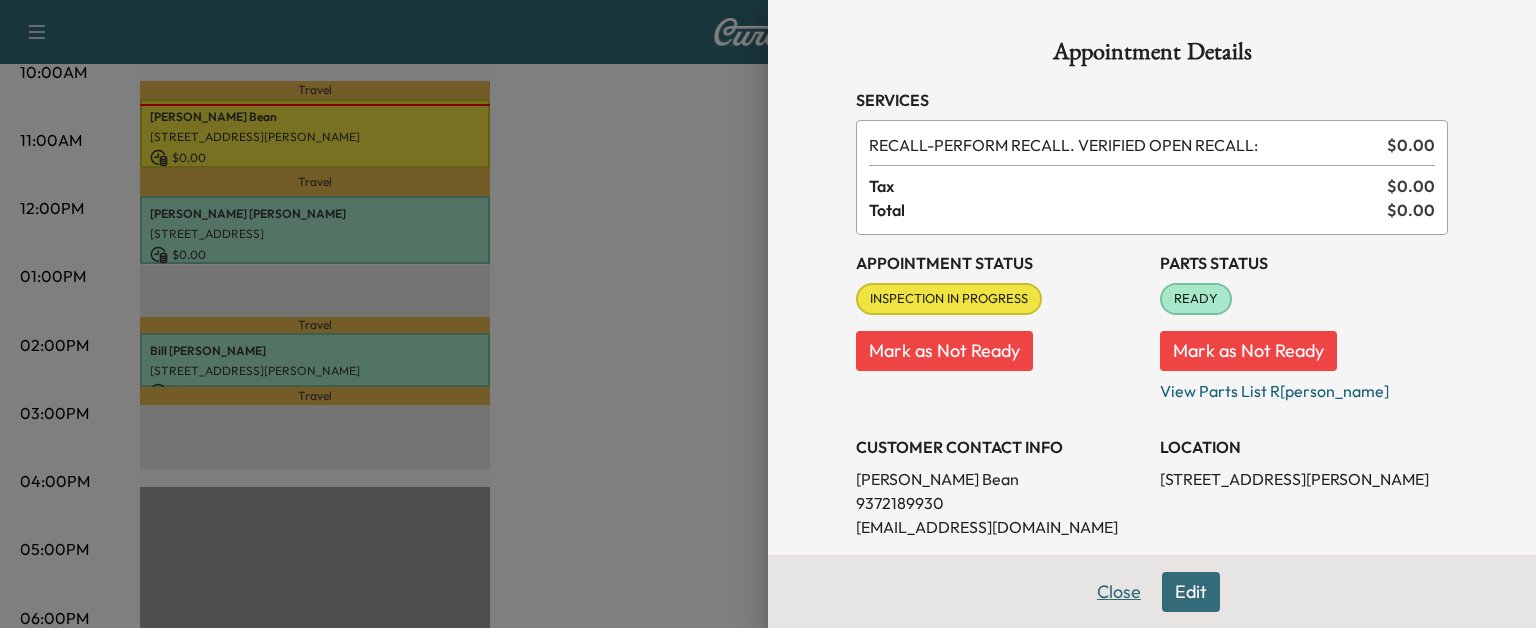 click on "Close" at bounding box center [1119, 592] 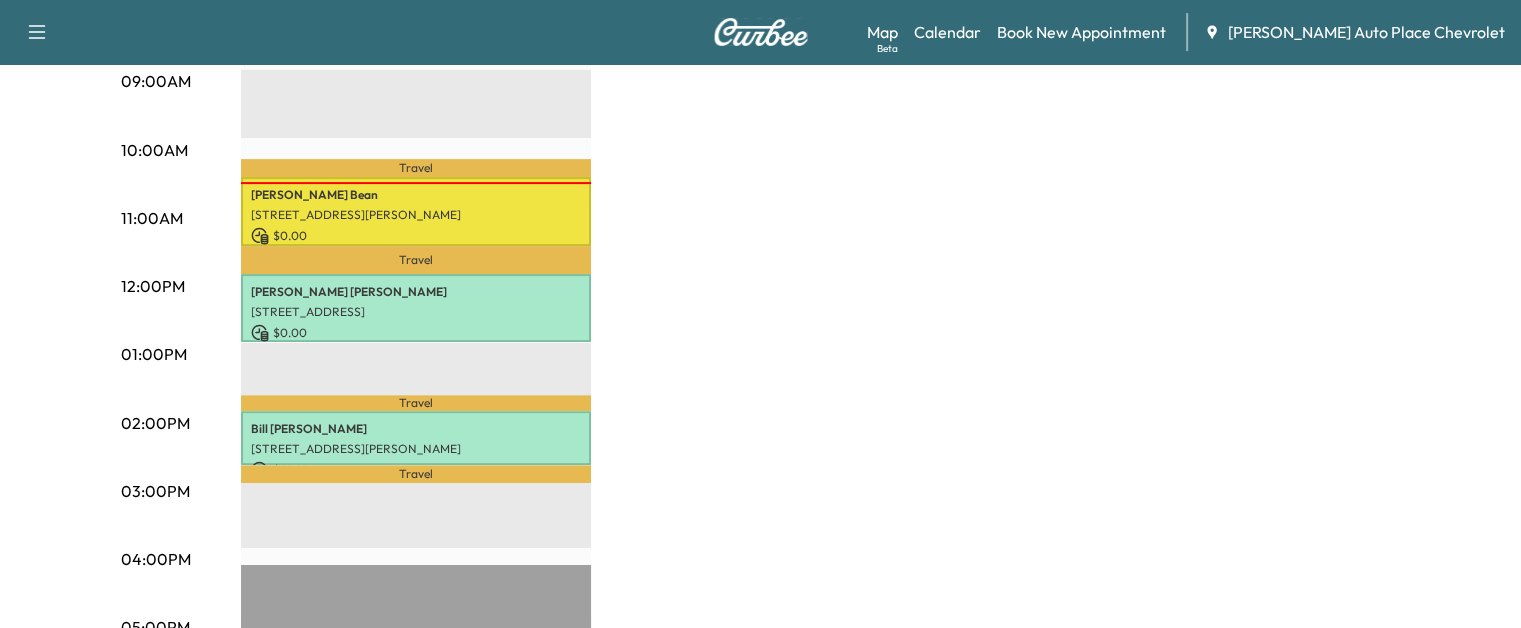 scroll, scrollTop: 602, scrollLeft: 0, axis: vertical 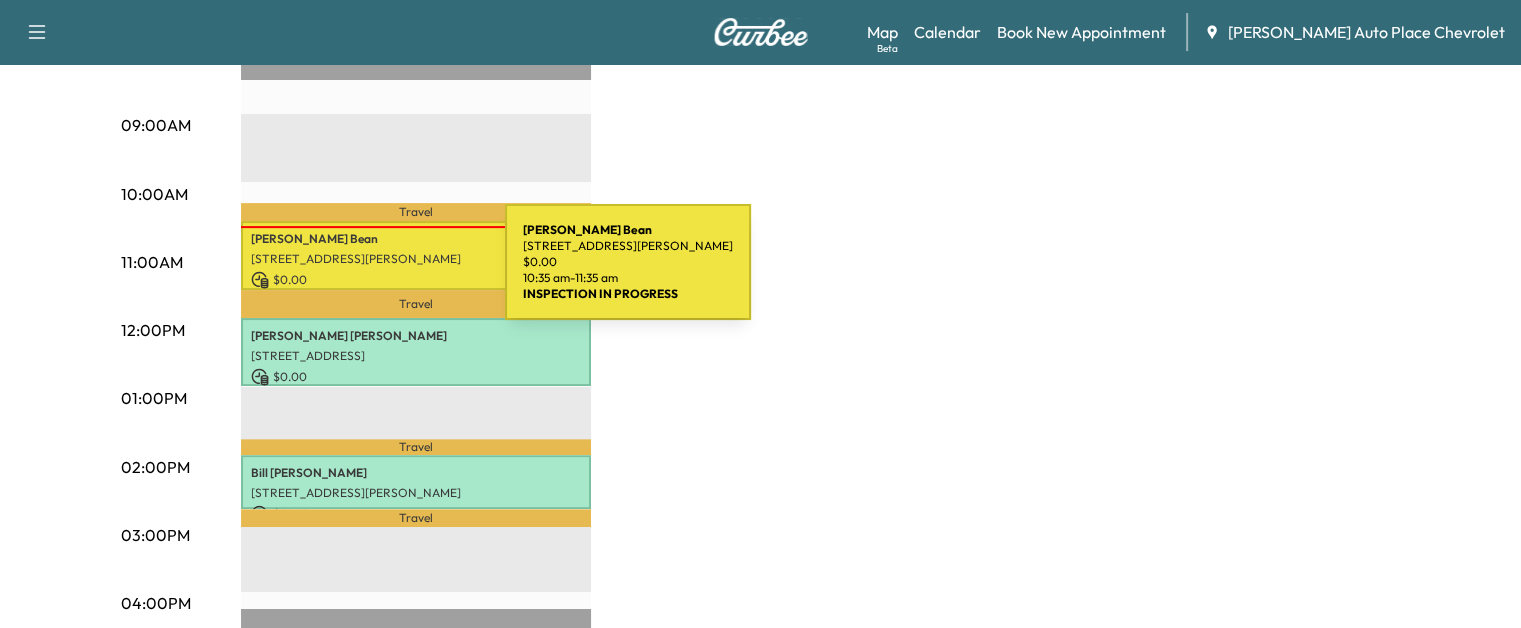 click on "$ 0.00" at bounding box center [416, 280] 